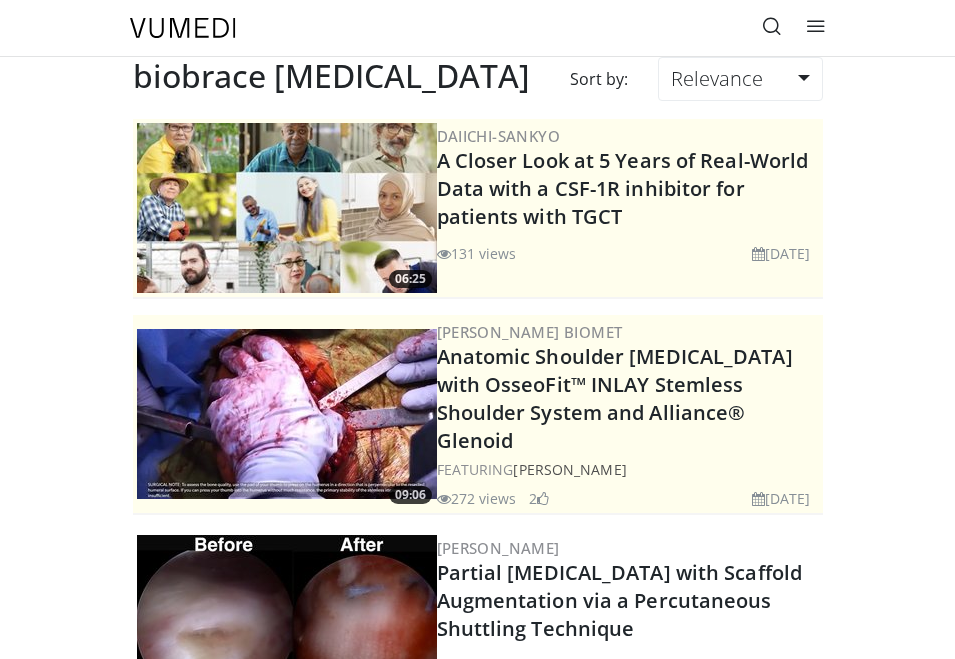scroll, scrollTop: 0, scrollLeft: 0, axis: both 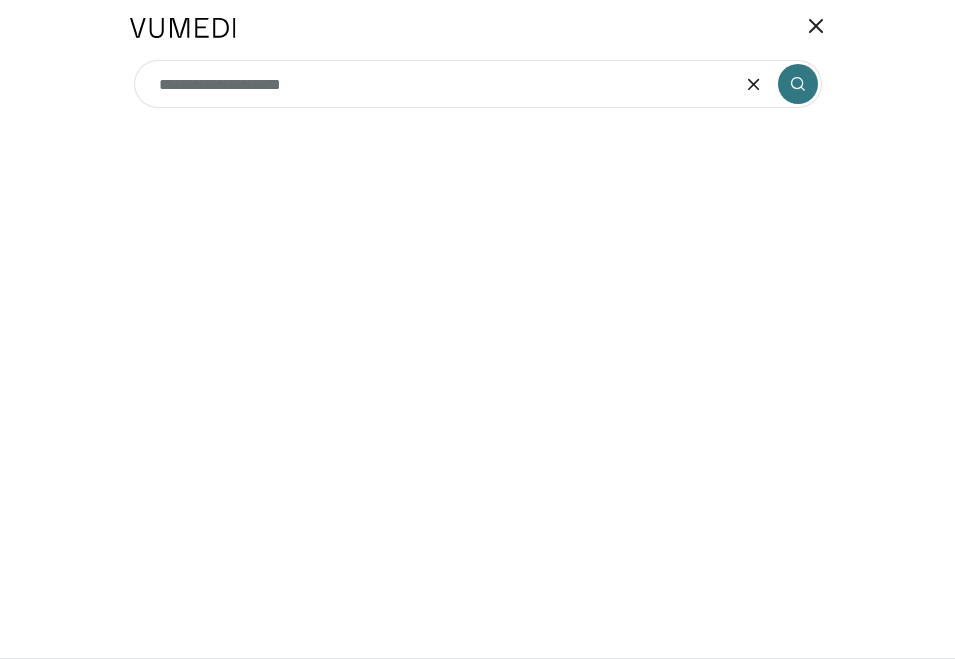 type on "**********" 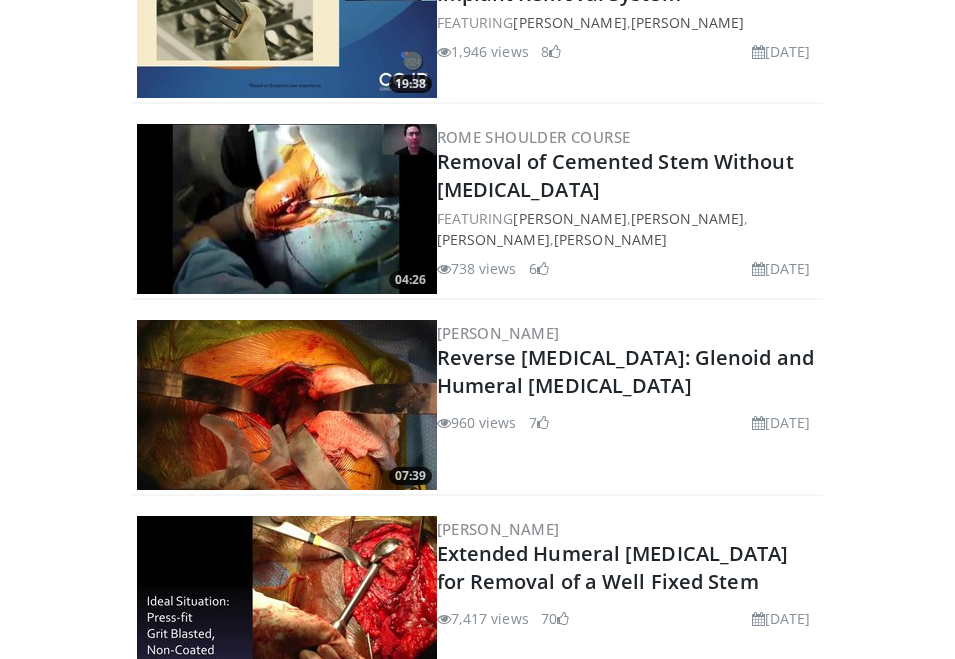 scroll, scrollTop: 1394, scrollLeft: 0, axis: vertical 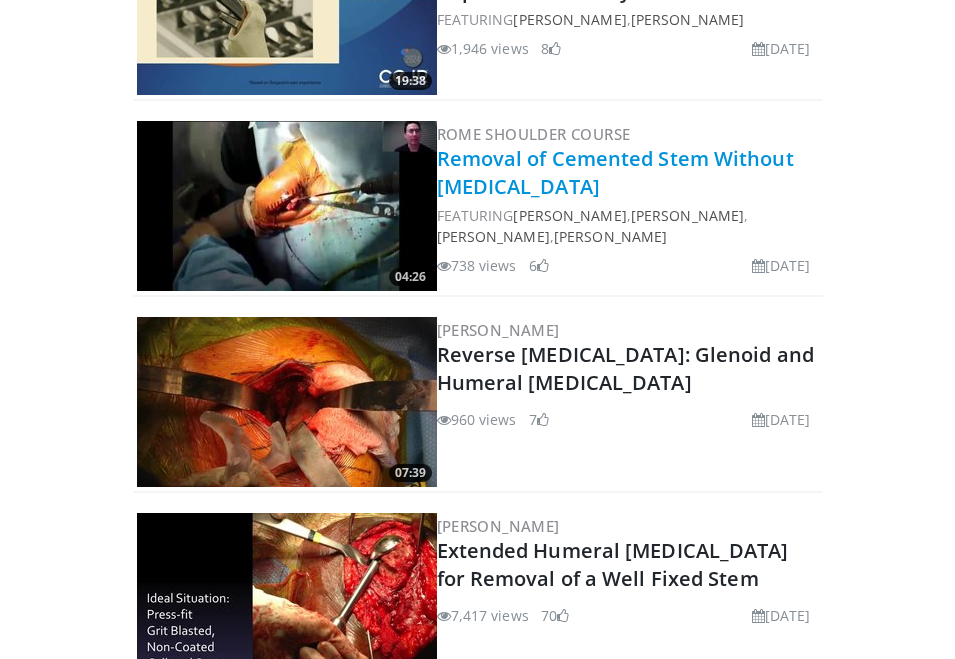click on "Removal of Cemented Stem Without Osteotomy" at bounding box center [615, 172] 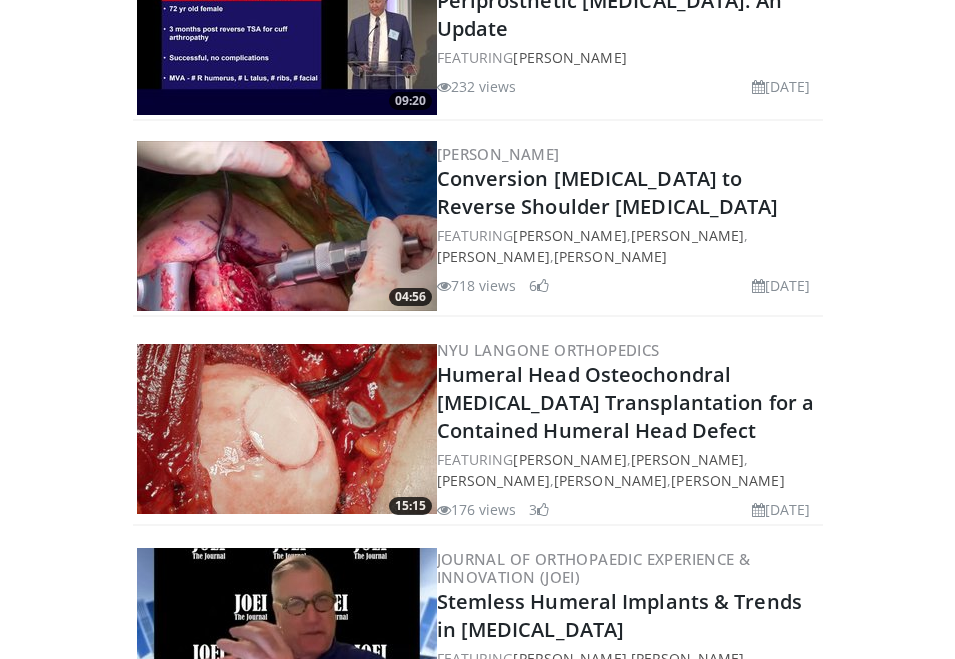 scroll, scrollTop: 2163, scrollLeft: 0, axis: vertical 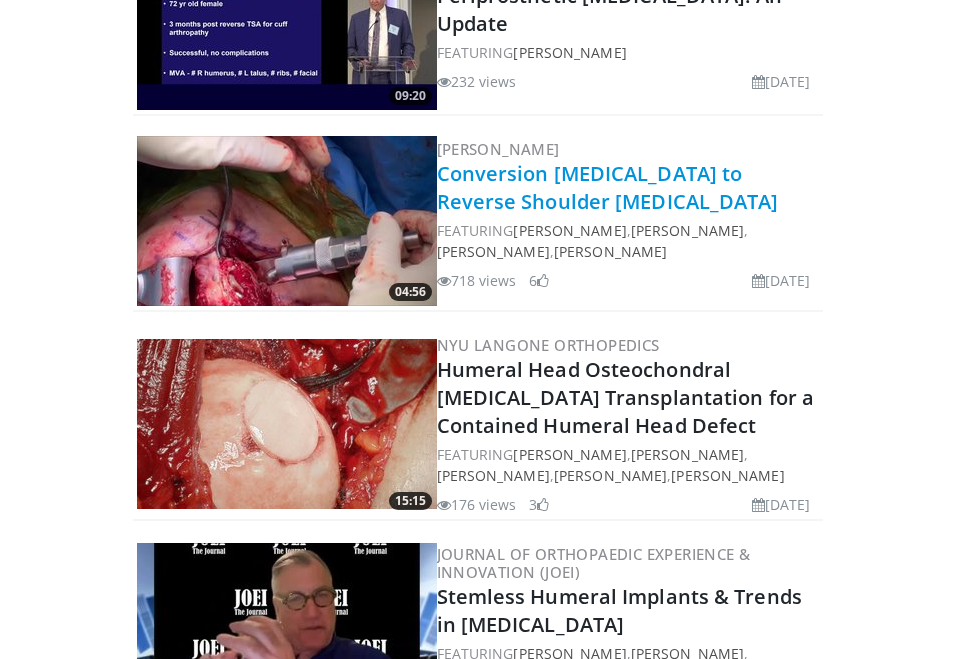 click on "Conversion Total Shoulder Arthroplasty to Reverse Shoulder Arthroplasty" at bounding box center [608, 187] 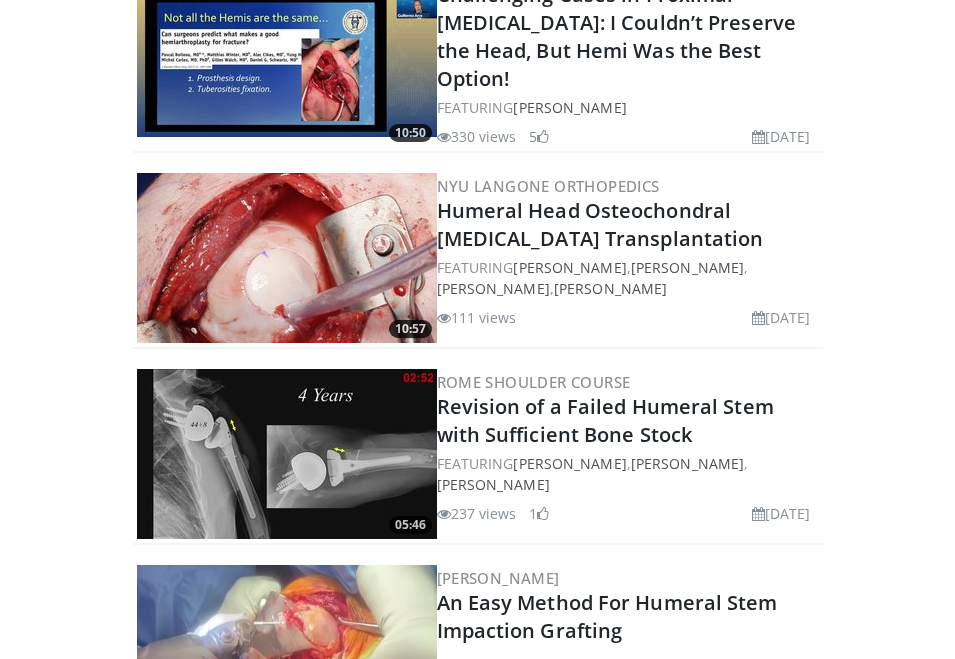 scroll, scrollTop: 3176, scrollLeft: 0, axis: vertical 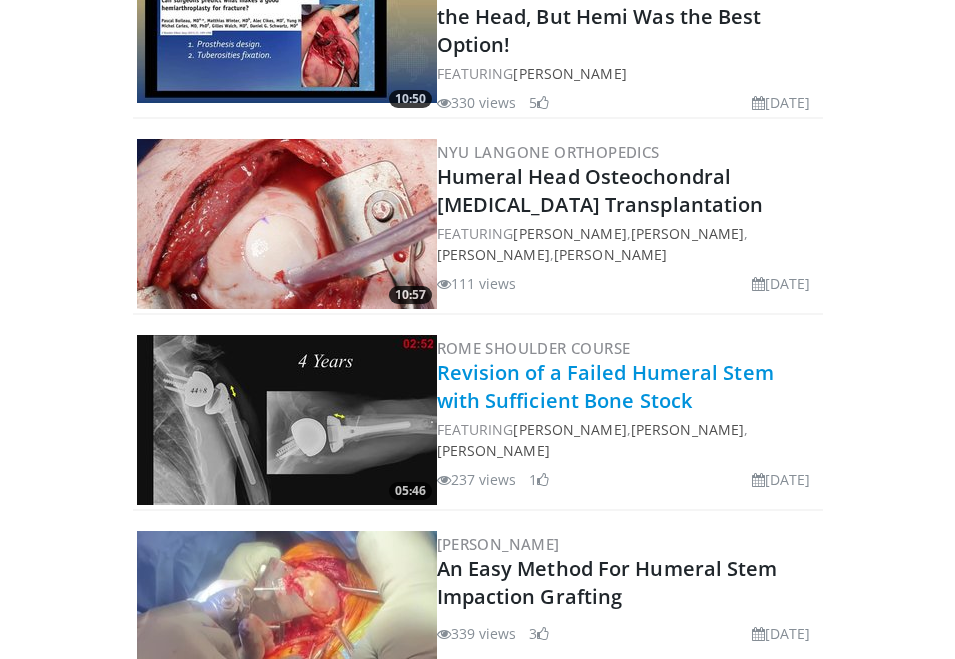 click on "Revision of a Failed Humeral Stem with Sufficient Bone Stock" at bounding box center [605, 386] 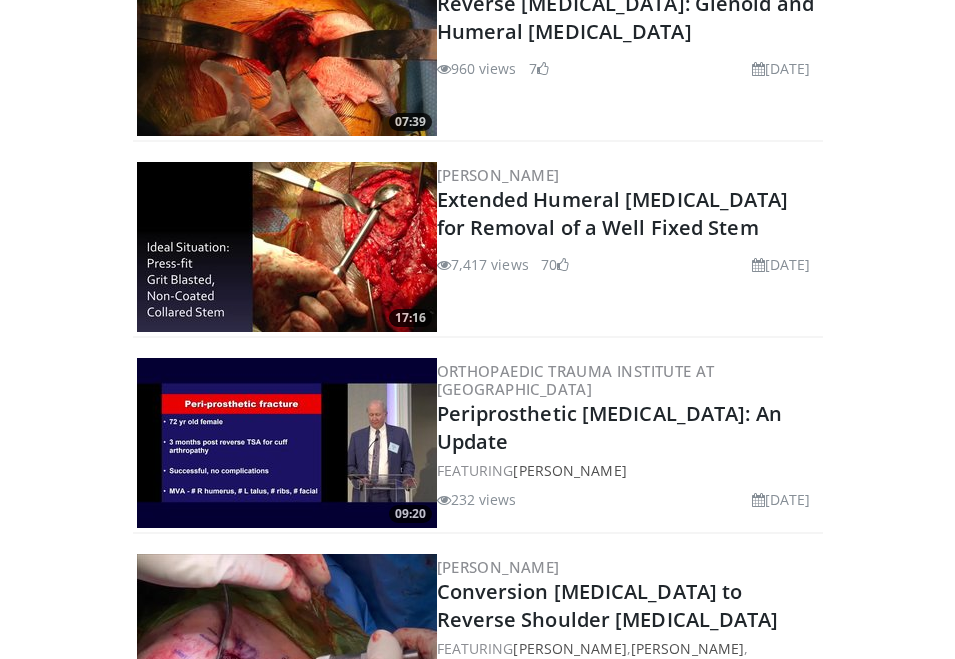 scroll, scrollTop: 1734, scrollLeft: 0, axis: vertical 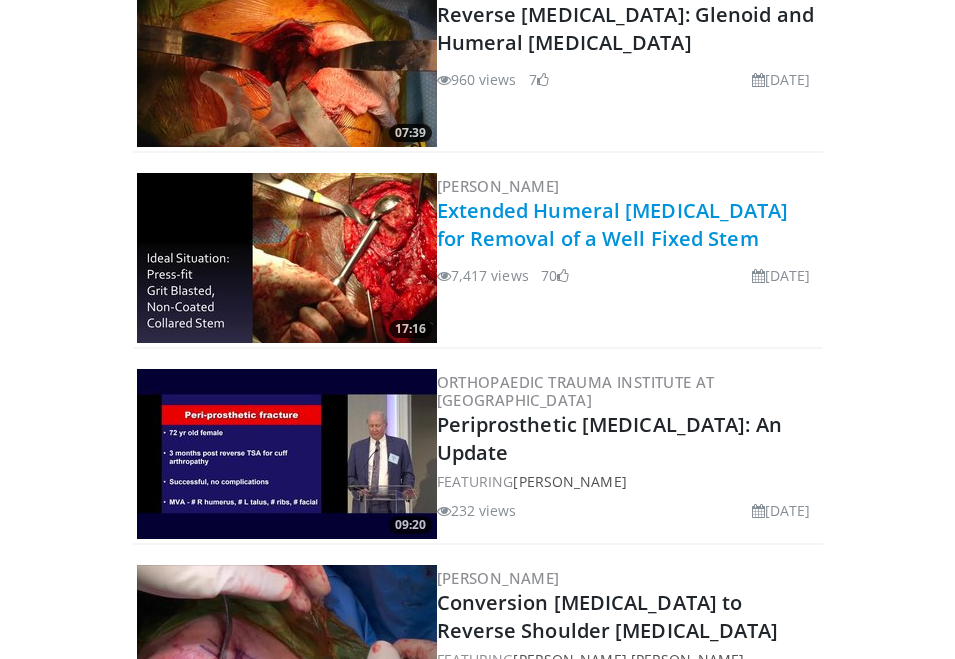 click on "Extended Humeral Osteotomy for Removal of a Well Fixed Stem" at bounding box center [613, 224] 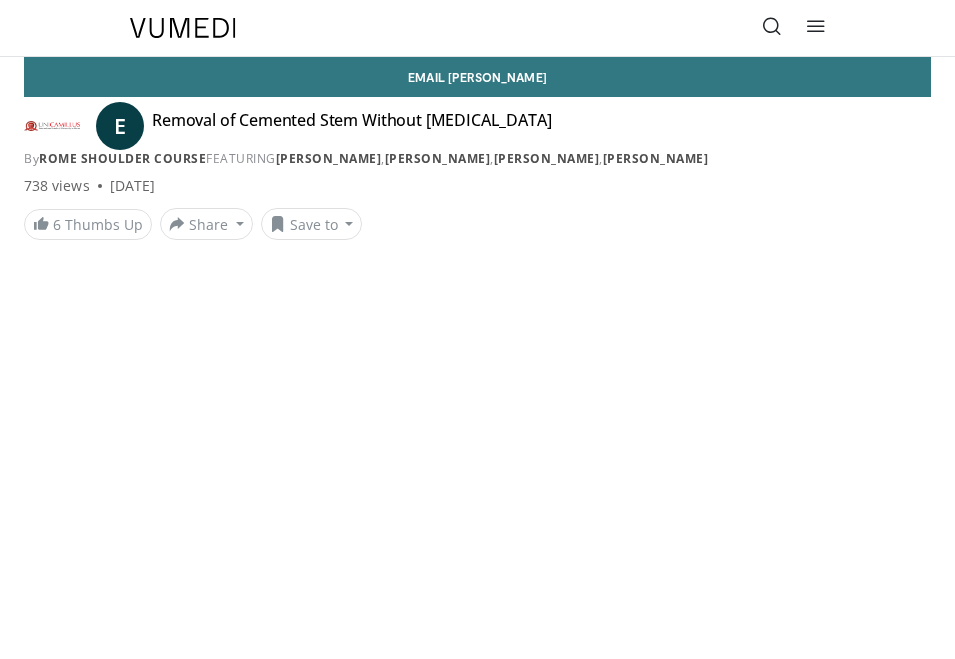 scroll, scrollTop: 0, scrollLeft: 0, axis: both 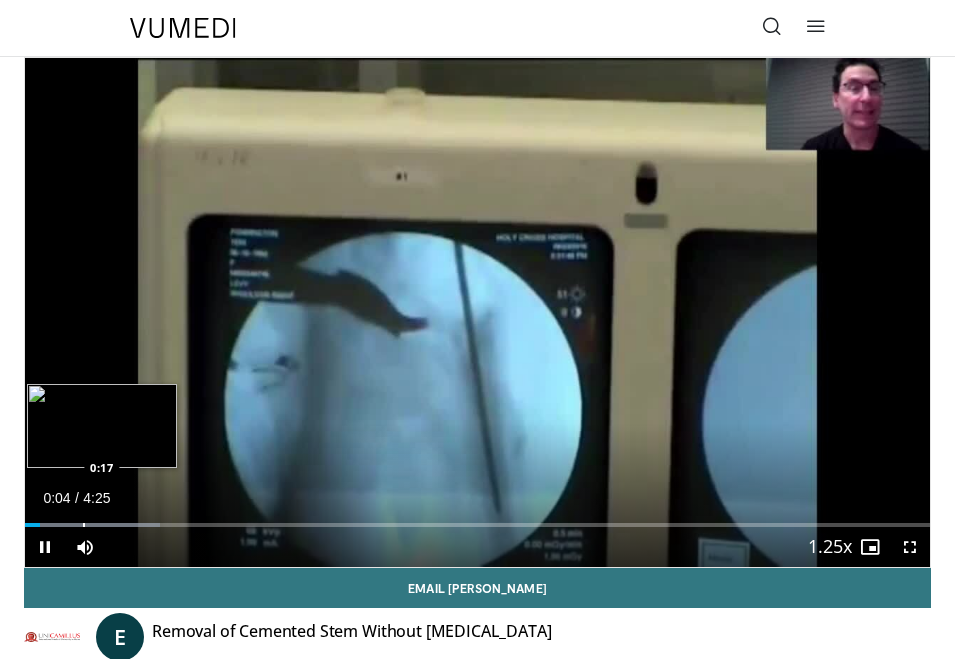 click at bounding box center (84, 525) 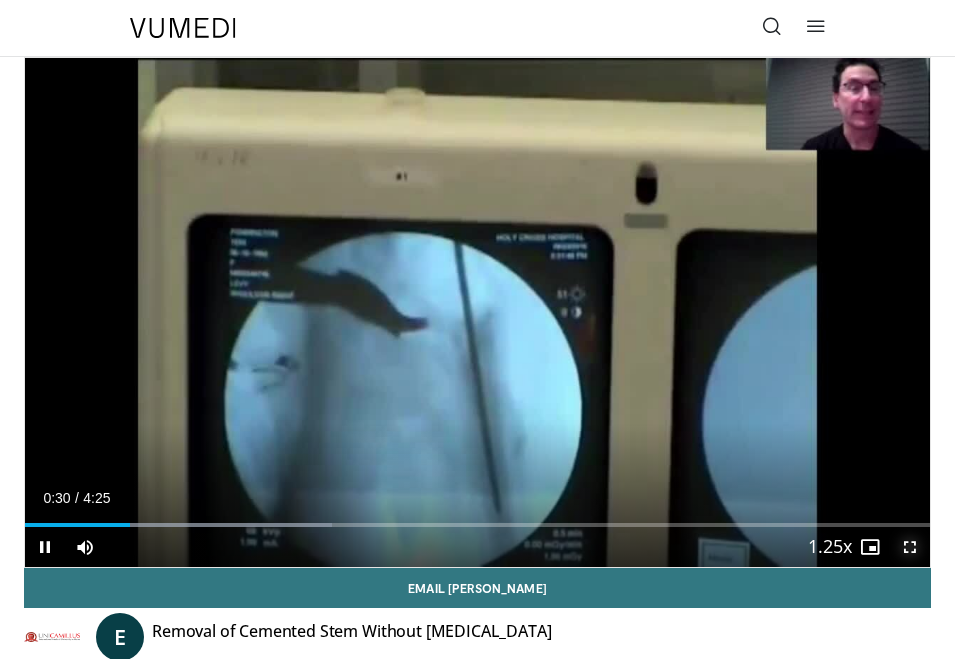 click at bounding box center (910, 547) 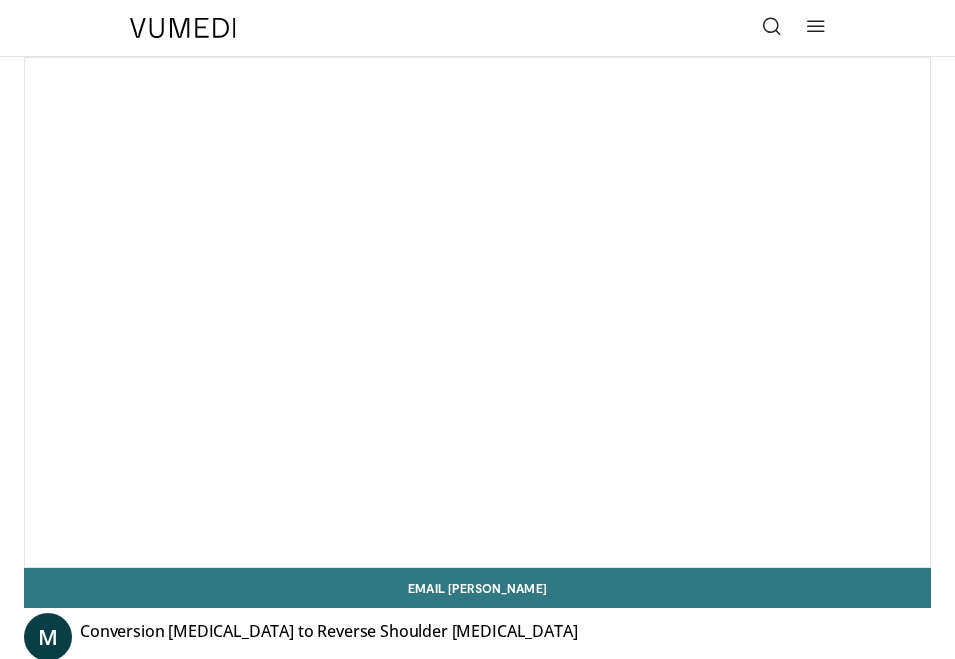 scroll, scrollTop: 0, scrollLeft: 0, axis: both 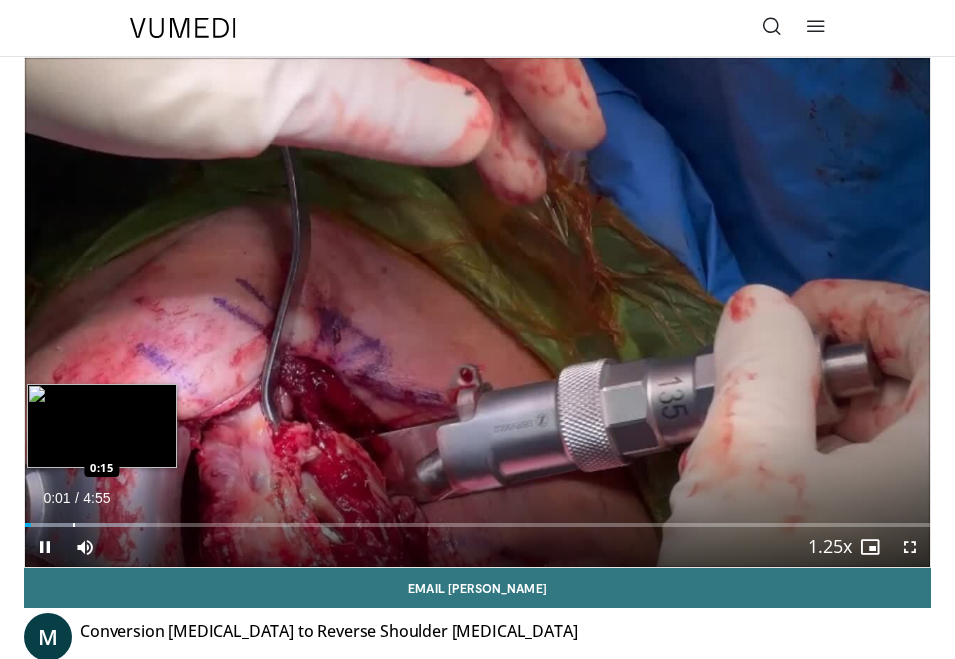 click on "Loaded :  13.41% 0:01 0:15" at bounding box center [477, 517] 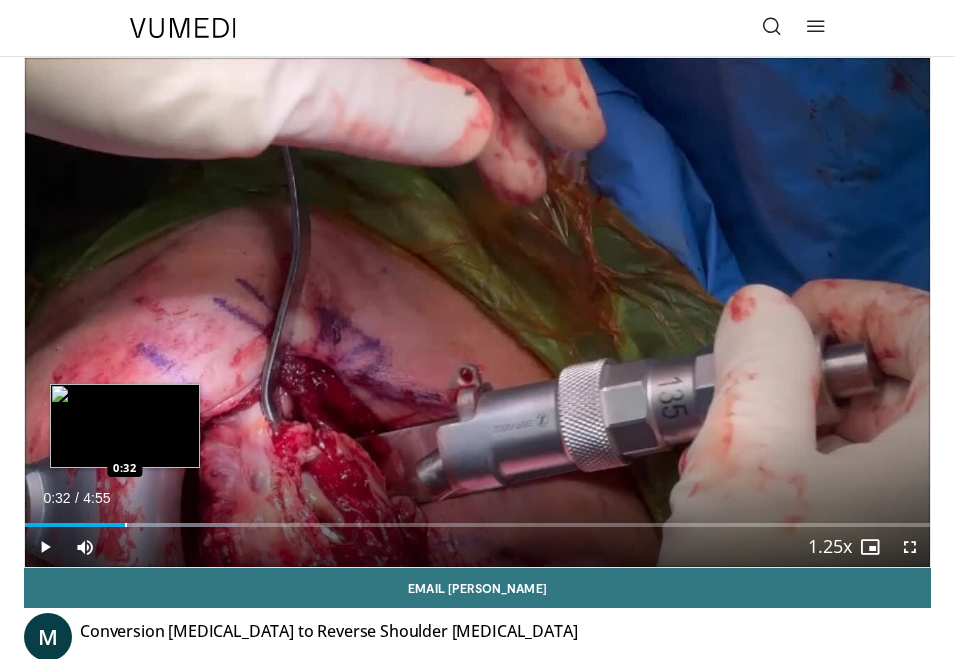 click on "Loaded :  23.48% 0:17 0:32" at bounding box center (477, 517) 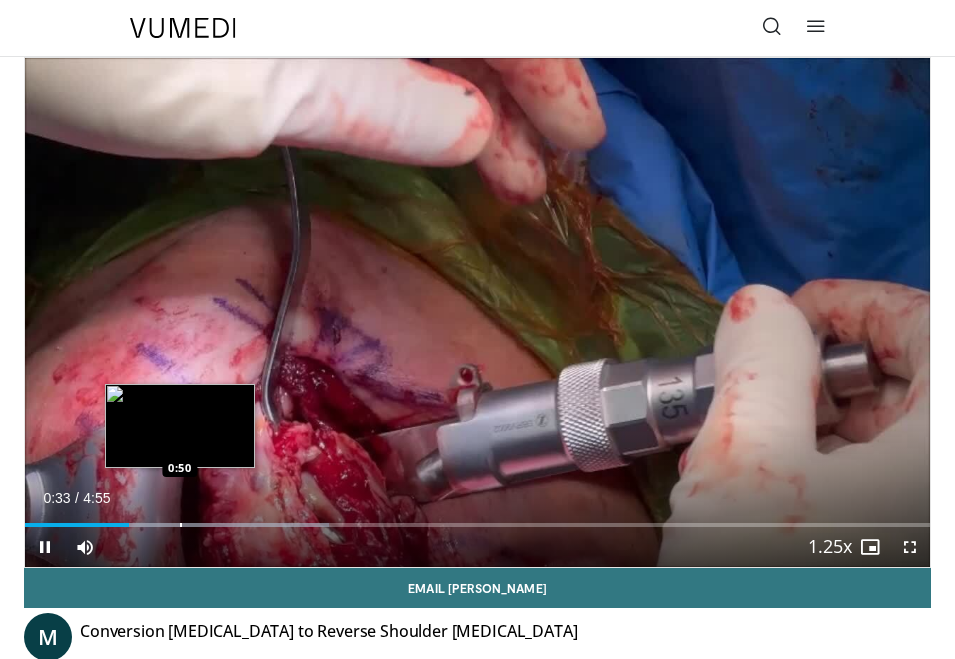 click at bounding box center [181, 525] 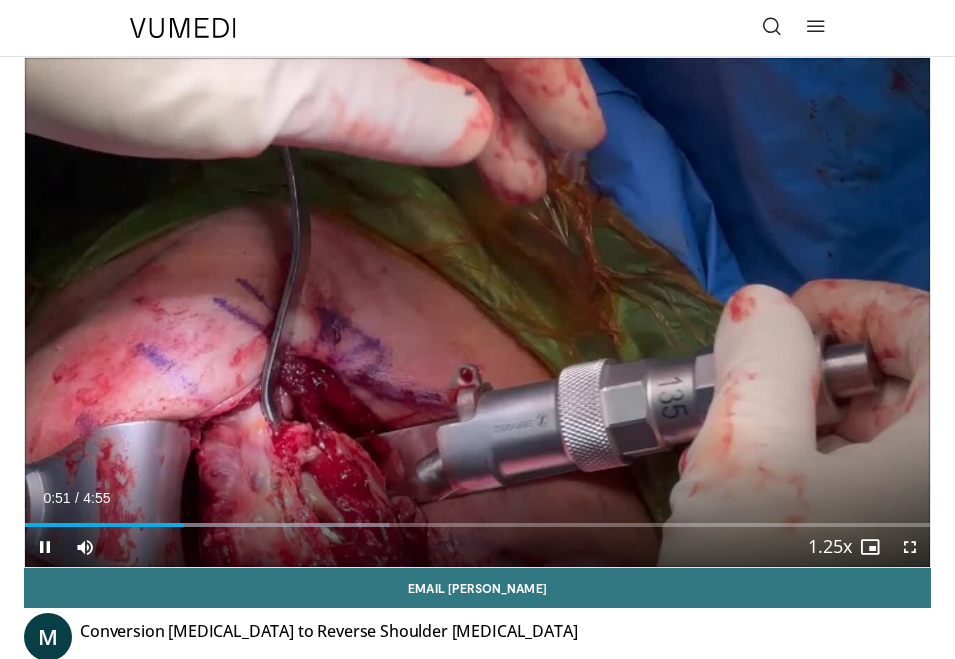 click on "Current Time  0:51 / Duration  4:55 Pause Skip Backward Skip Forward Mute Loaded :  40.26% 0:52 1:01 Stream Type  LIVE Seek to live, currently behind live LIVE   1.25x Playback Rate 0.5x 0.75x 1x 1.25x , selected 1.5x 1.75x 2x Chapters Chapters Descriptions descriptions off , selected Captions captions settings , opens captions settings dialog captions off , selected Audio Track en (Main) , selected Fullscreen Enable picture-in-picture mode" at bounding box center (477, 547) 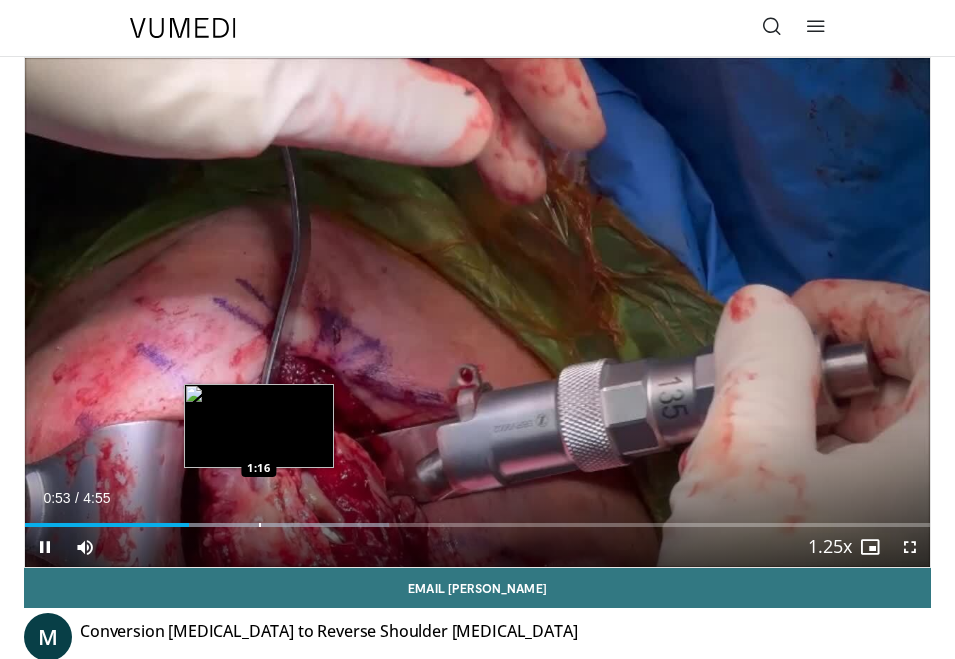 click at bounding box center [260, 525] 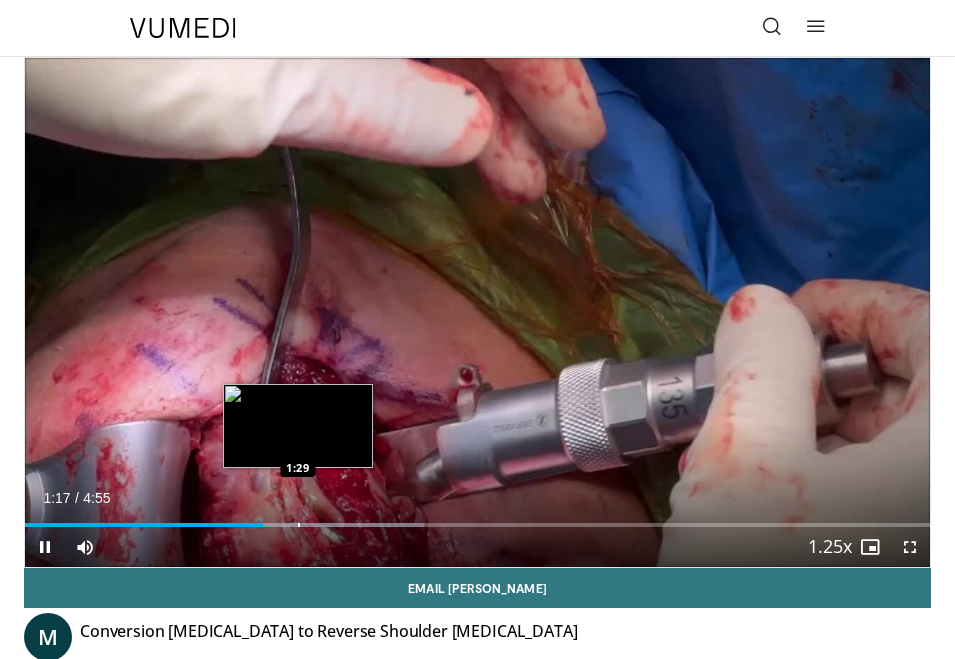 click on "Loaded :  44.04% 1:17 1:29" at bounding box center [477, 517] 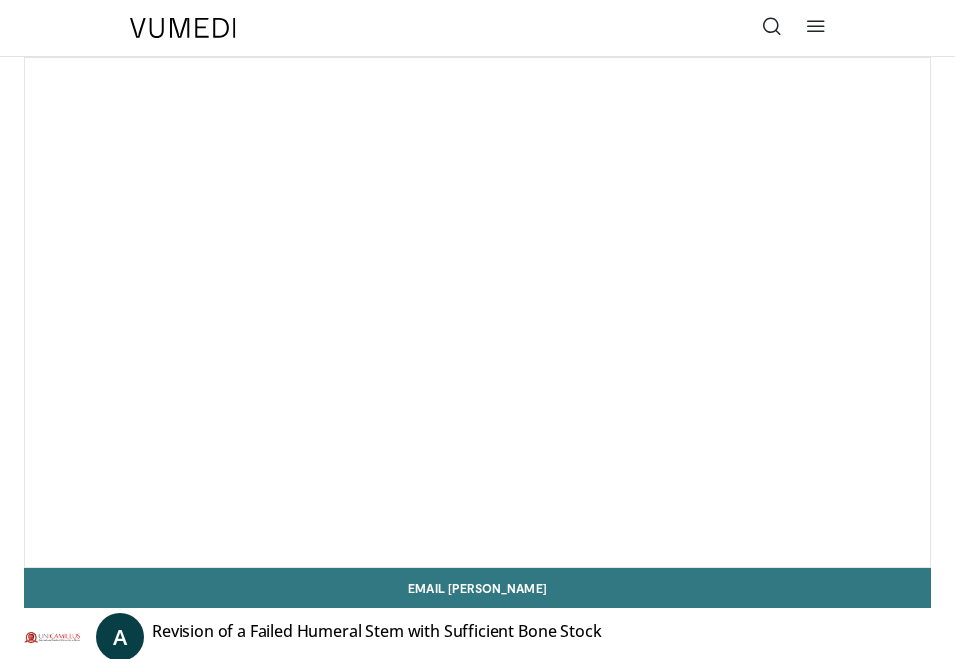 scroll, scrollTop: 0, scrollLeft: 0, axis: both 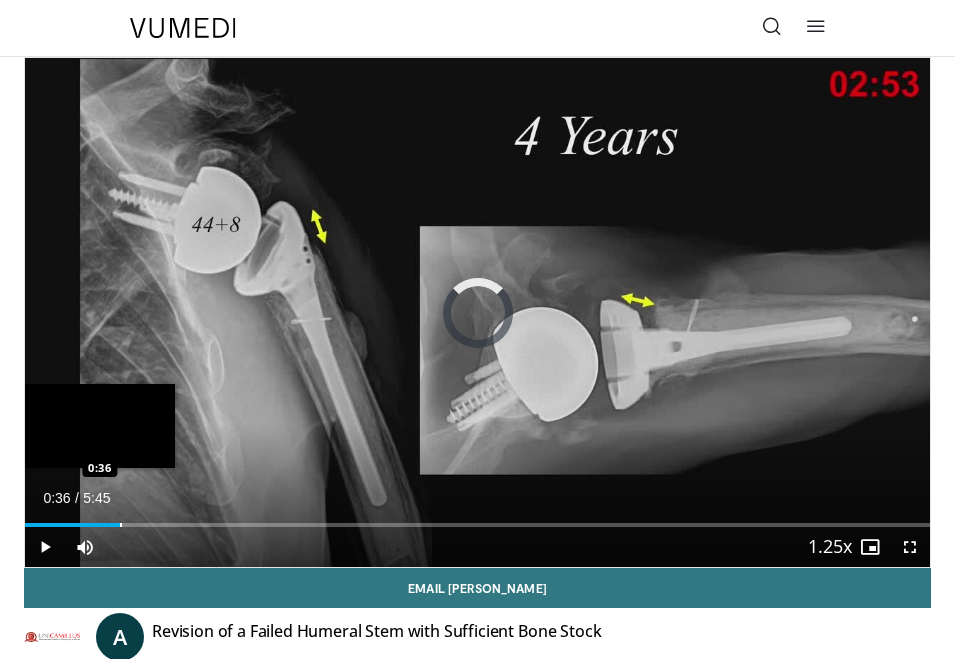 click at bounding box center (121, 525) 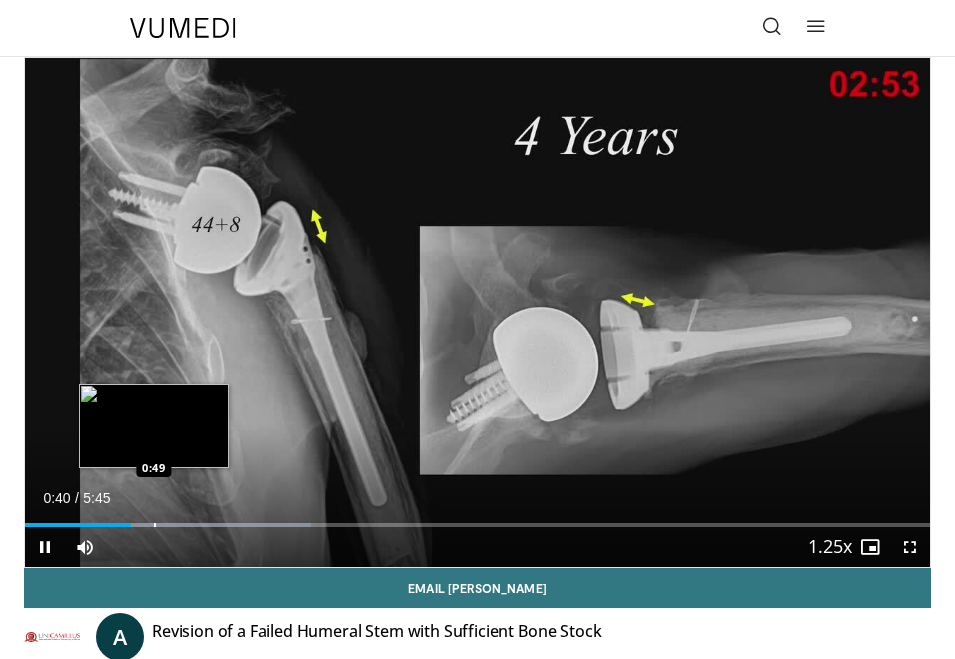 click at bounding box center (155, 525) 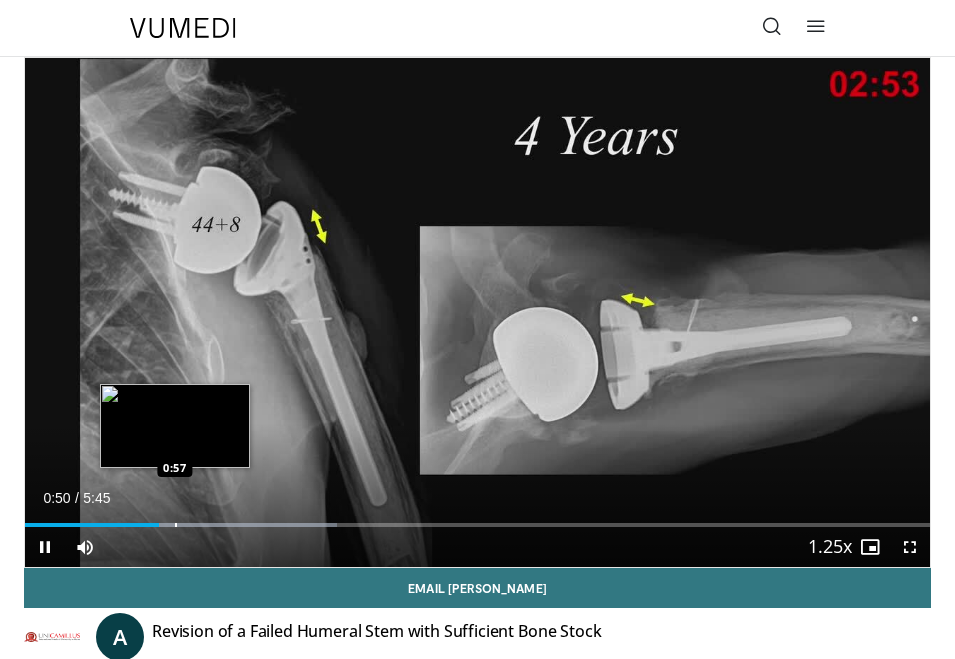 click at bounding box center (176, 525) 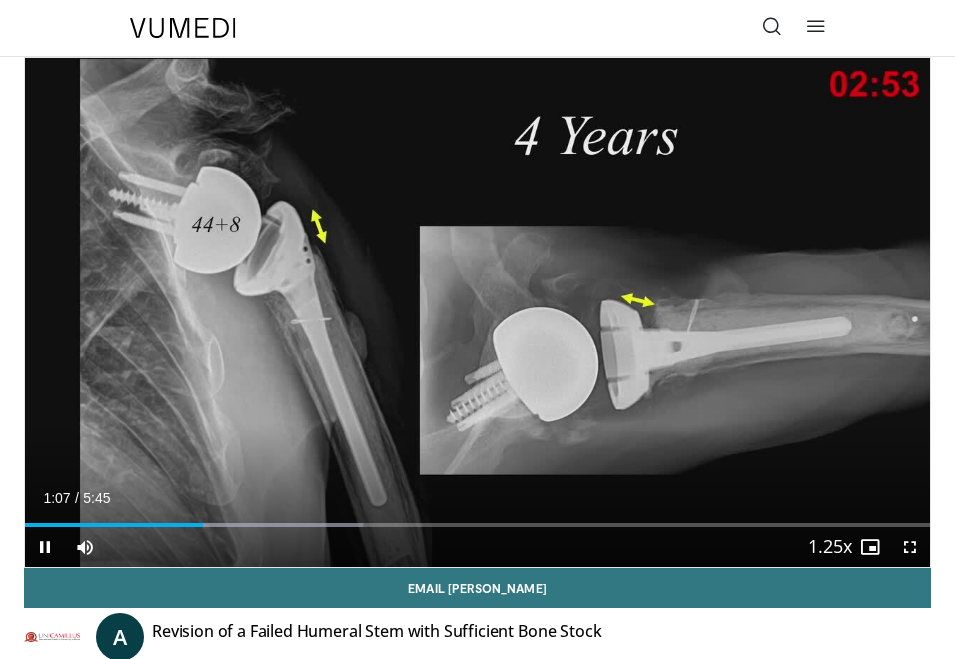 click on "Current Time  1:07 / Duration  5:45 Pause Skip Backward Skip Forward Mute Loaded :  37.33% 1:08 0:57 Stream Type  LIVE Seek to live, currently behind live LIVE   1.25x Playback Rate 0.5x 0.75x 1x 1.25x , selected 1.5x 1.75x 2x Chapters Chapters Descriptions descriptions off , selected Captions captions settings , opens captions settings dialog captions off , selected Audio Track en (Main) , selected Fullscreen Enable picture-in-picture mode" at bounding box center [477, 547] 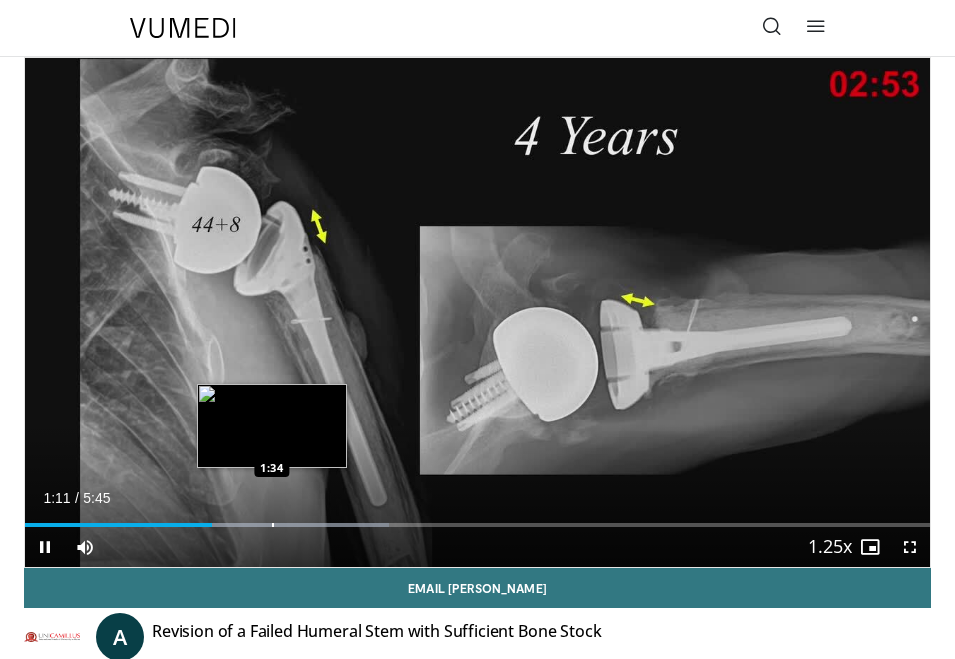 click at bounding box center (273, 525) 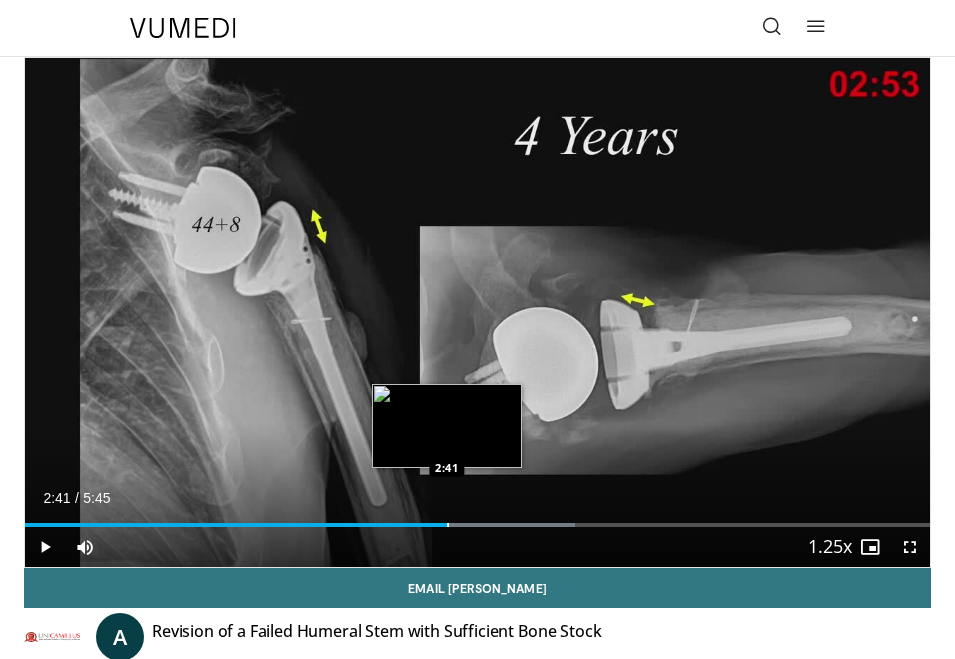 click at bounding box center [448, 525] 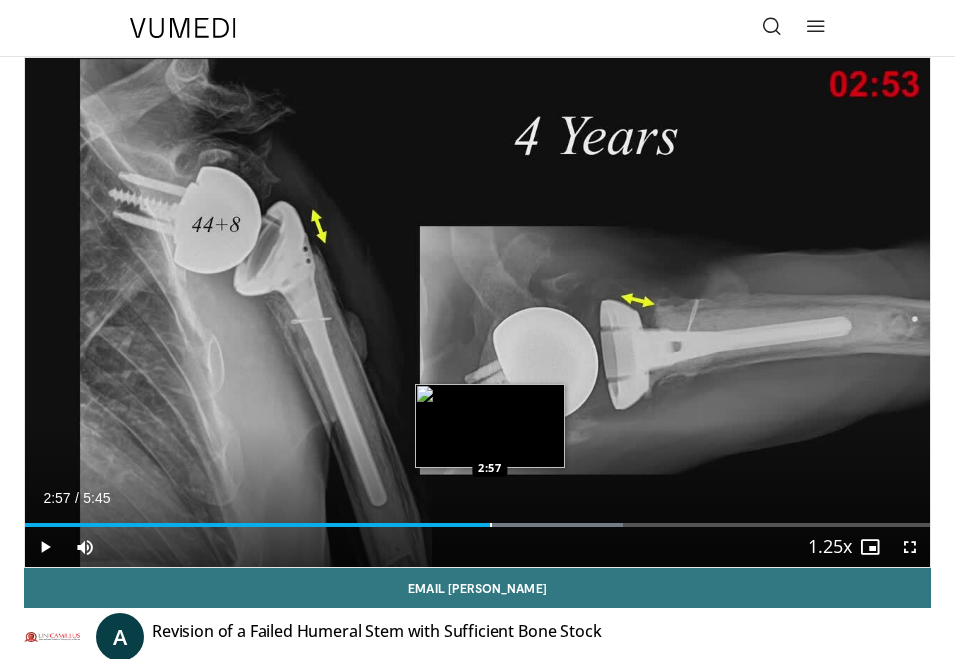 click on "Loaded :  66.05% 2:57 2:57" at bounding box center [477, 525] 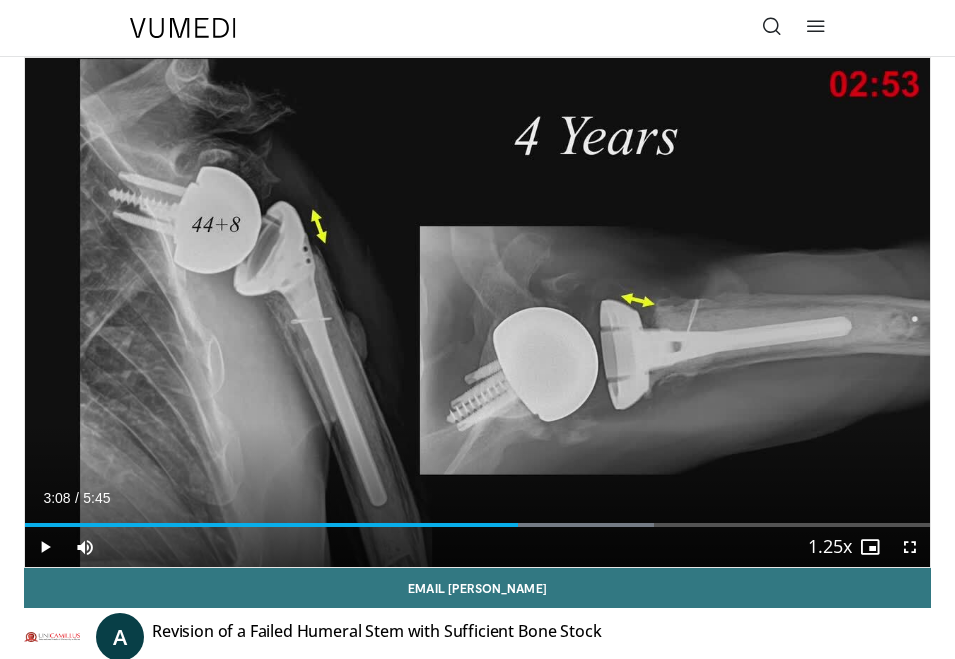 click at bounding box center (519, 525) 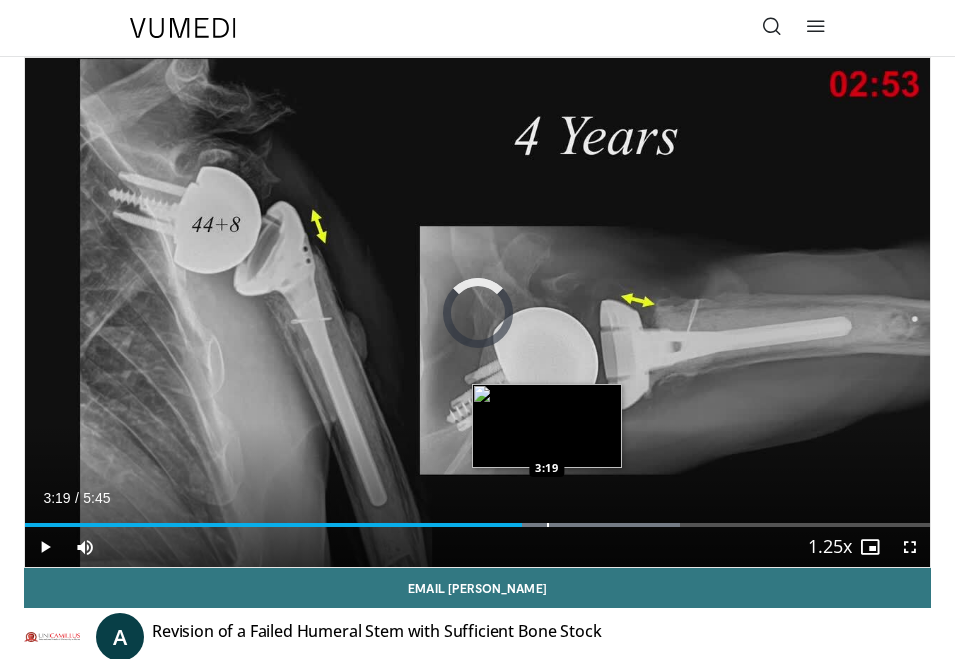click at bounding box center [548, 525] 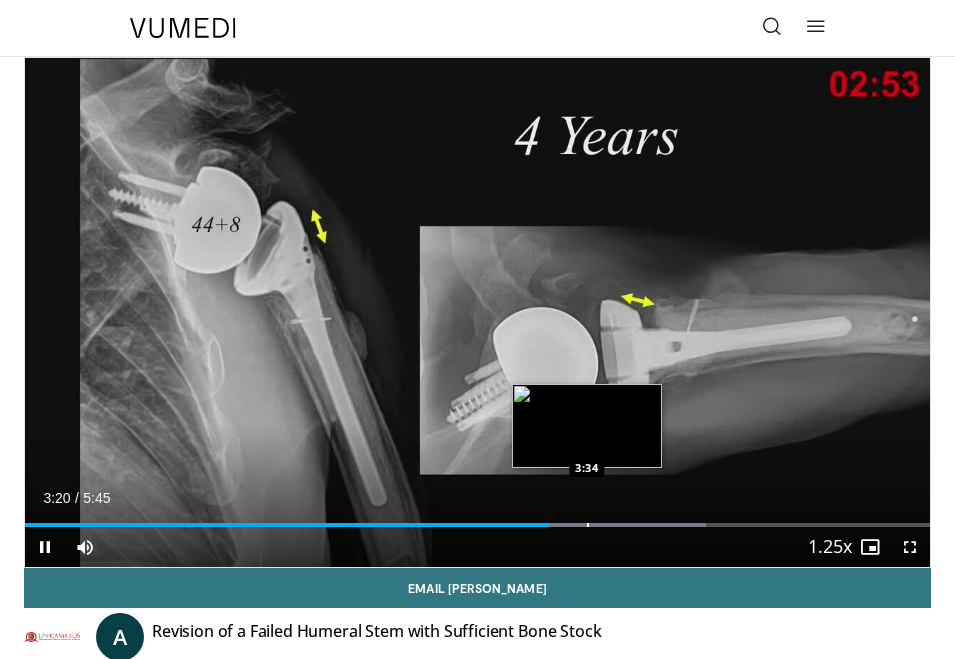 click at bounding box center (588, 525) 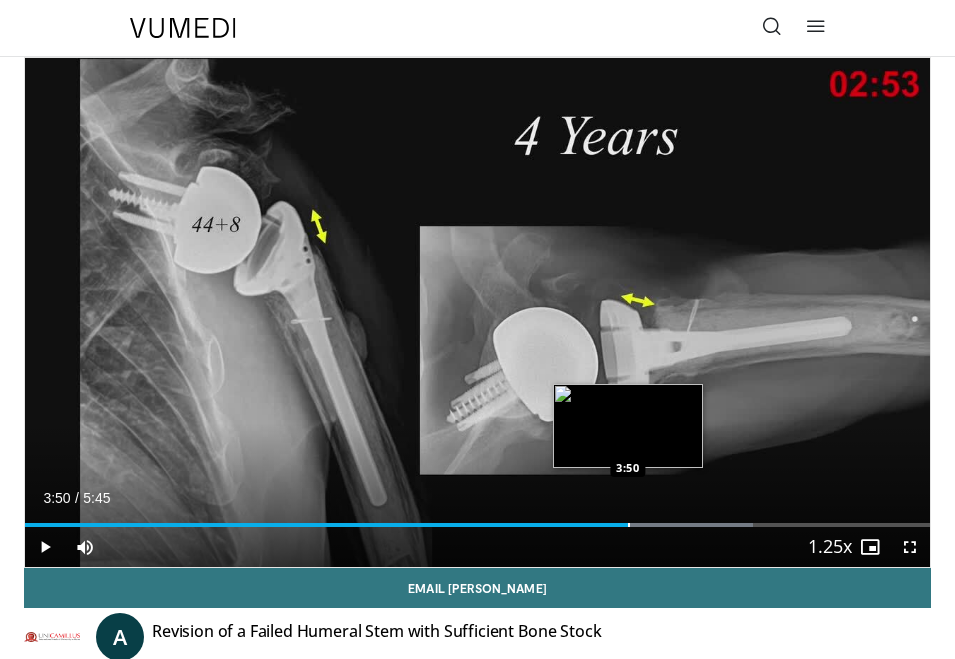 click at bounding box center (629, 525) 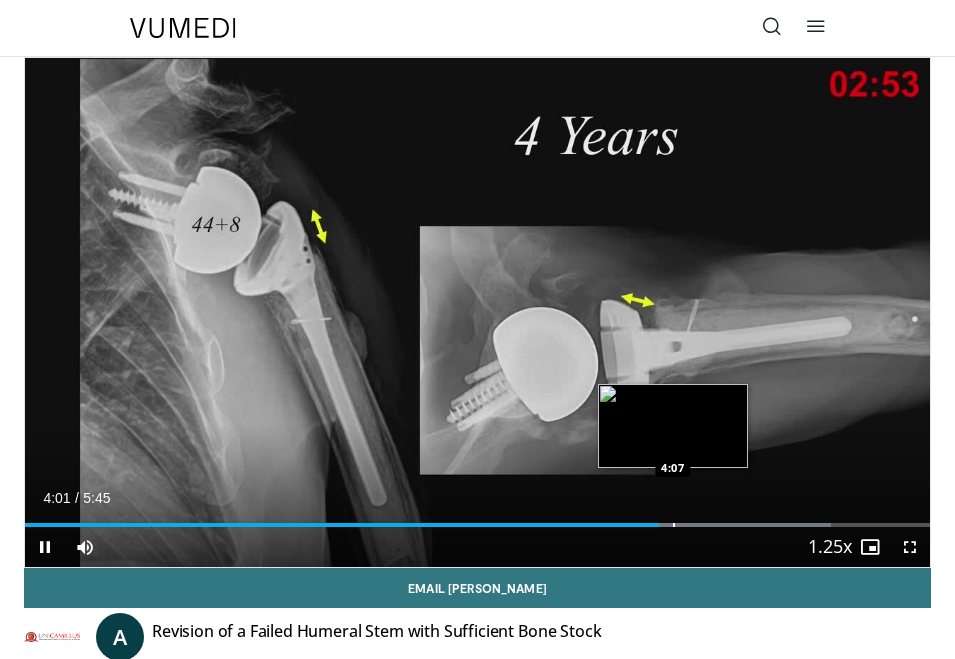 click at bounding box center (674, 525) 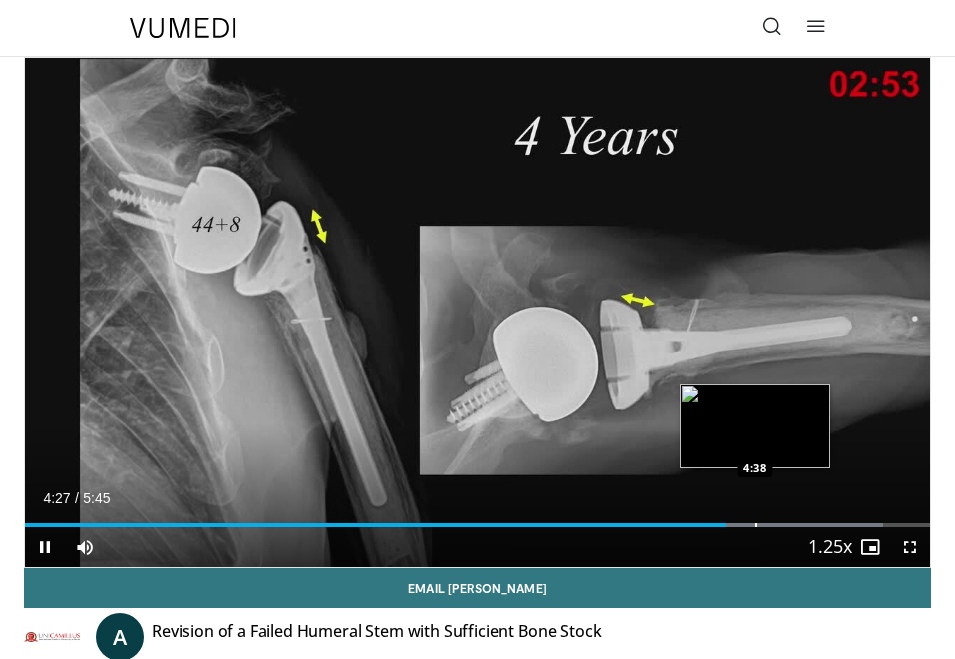 click at bounding box center (756, 525) 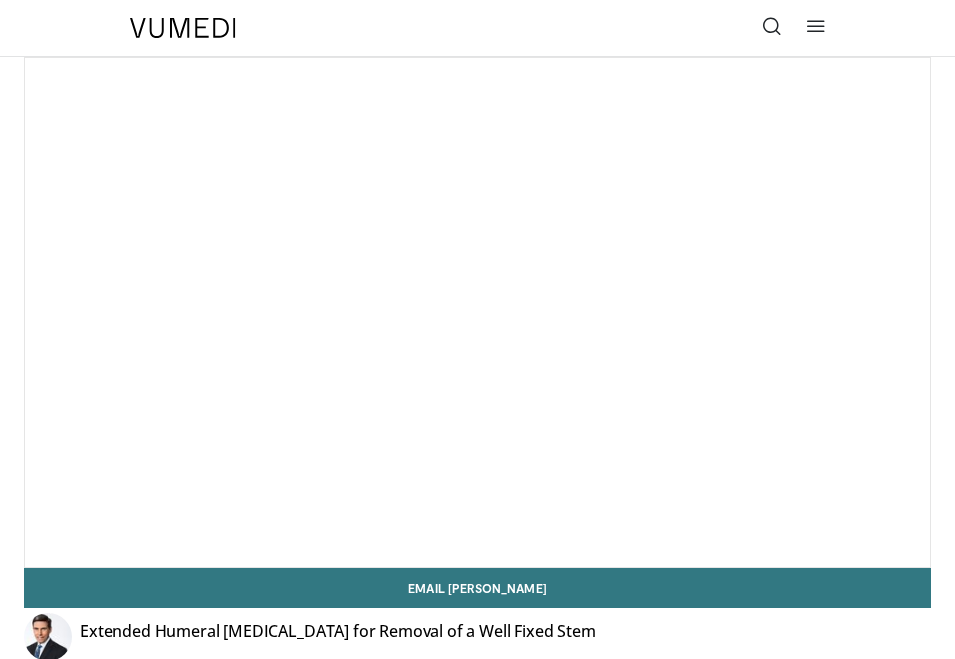 scroll, scrollTop: 0, scrollLeft: 0, axis: both 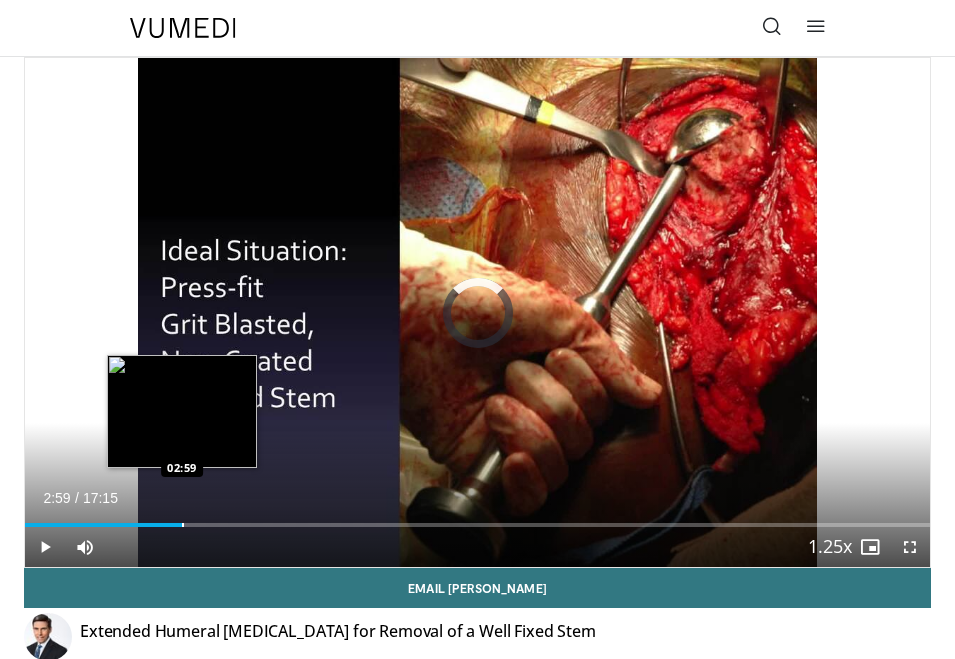 click on "Loaded :  3.85% 02:59 02:59" at bounding box center [477, 517] 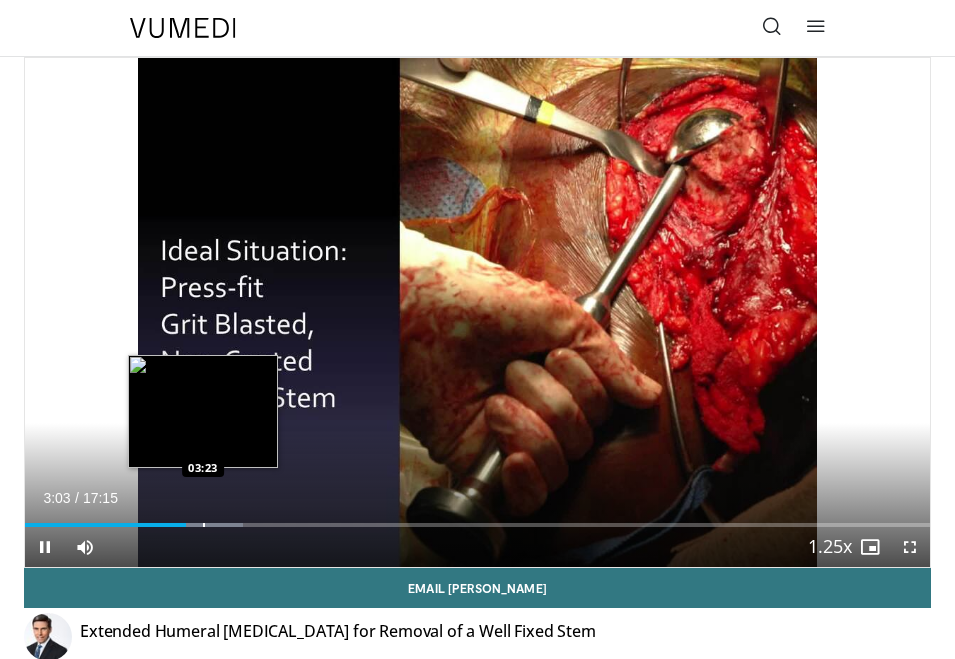 click at bounding box center (204, 525) 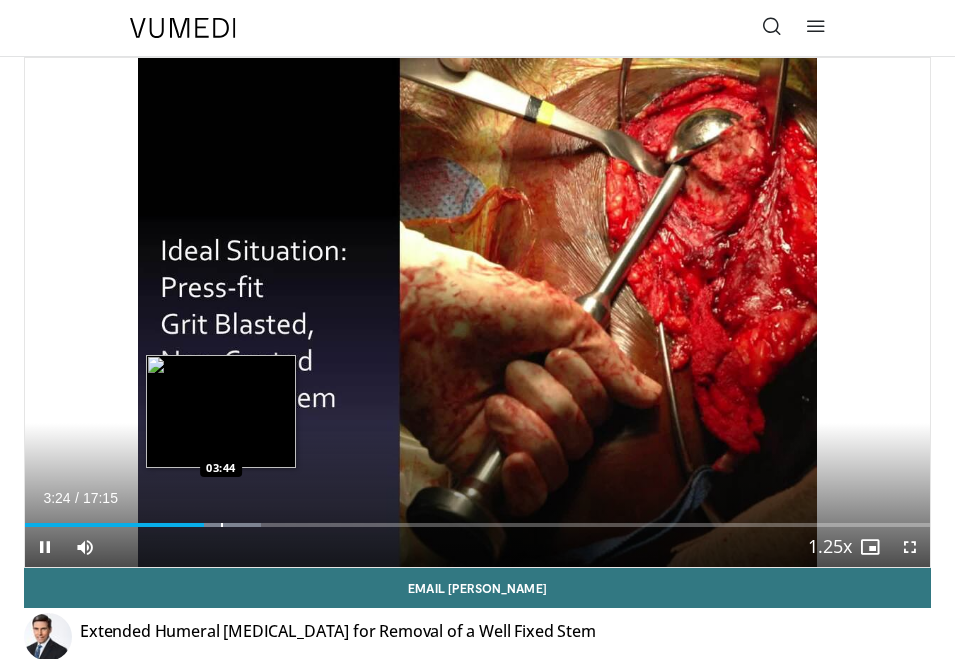 click at bounding box center (222, 525) 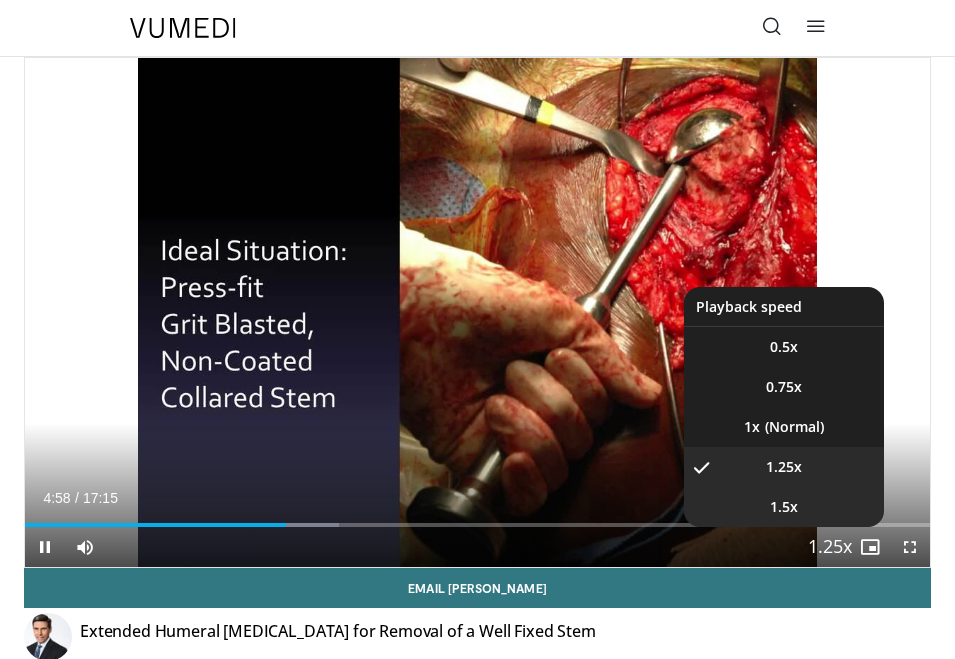 click on "1.5x" at bounding box center (784, 507) 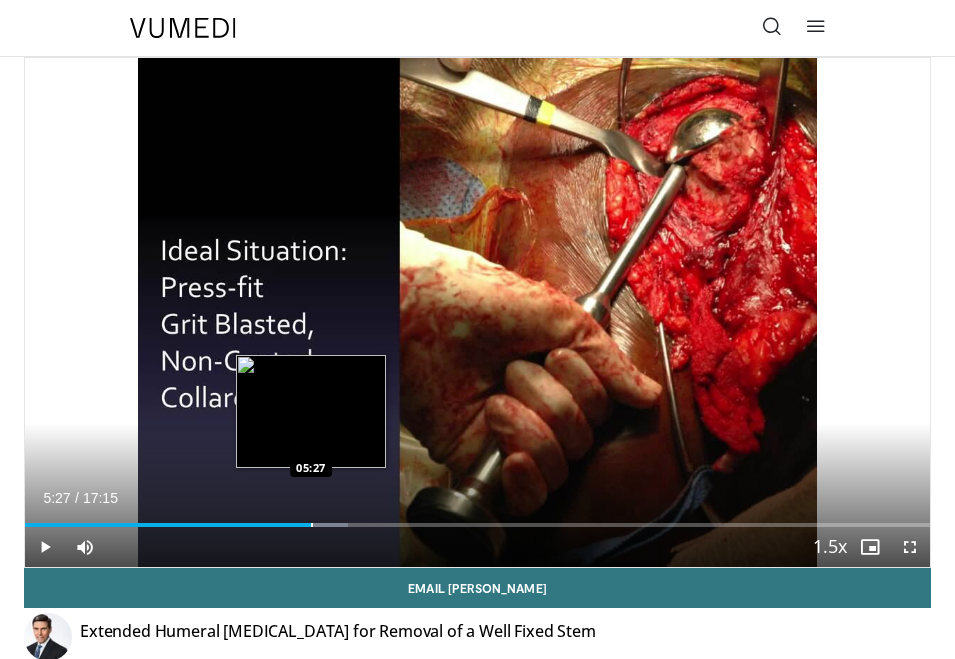 click at bounding box center (312, 525) 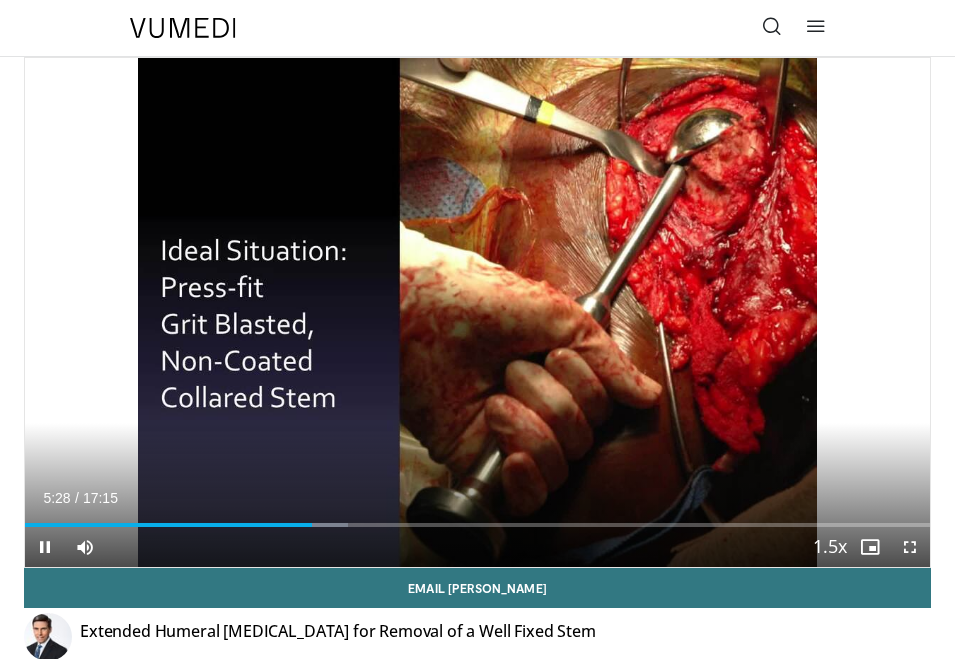 click on "Current Time  5:28 / Duration  17:15 Pause Skip Backward Skip Forward Mute Loaded :  35.74% 05:28 05:34 Stream Type  LIVE Seek to live, currently behind live LIVE   1.5x Playback Rate 0.5x 0.75x 1x 1.25x 1.5x , selected 1.75x 2x Chapters Chapters Descriptions descriptions off , selected Captions captions settings , opens captions settings dialog captions off , selected Audio Track en (Main) , selected Fullscreen Enable picture-in-picture mode" at bounding box center (477, 547) 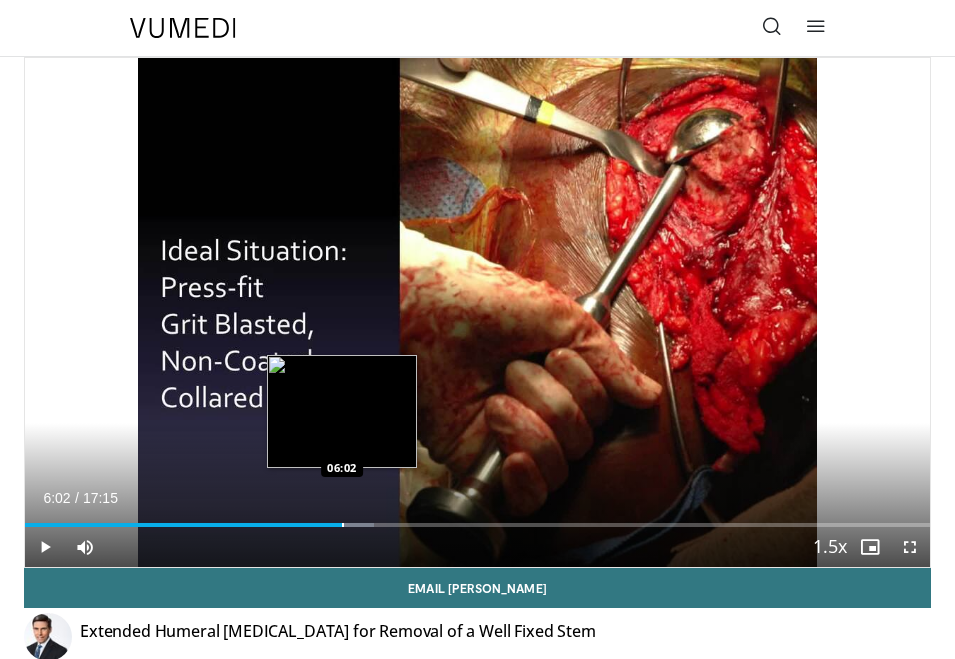 click at bounding box center [343, 525] 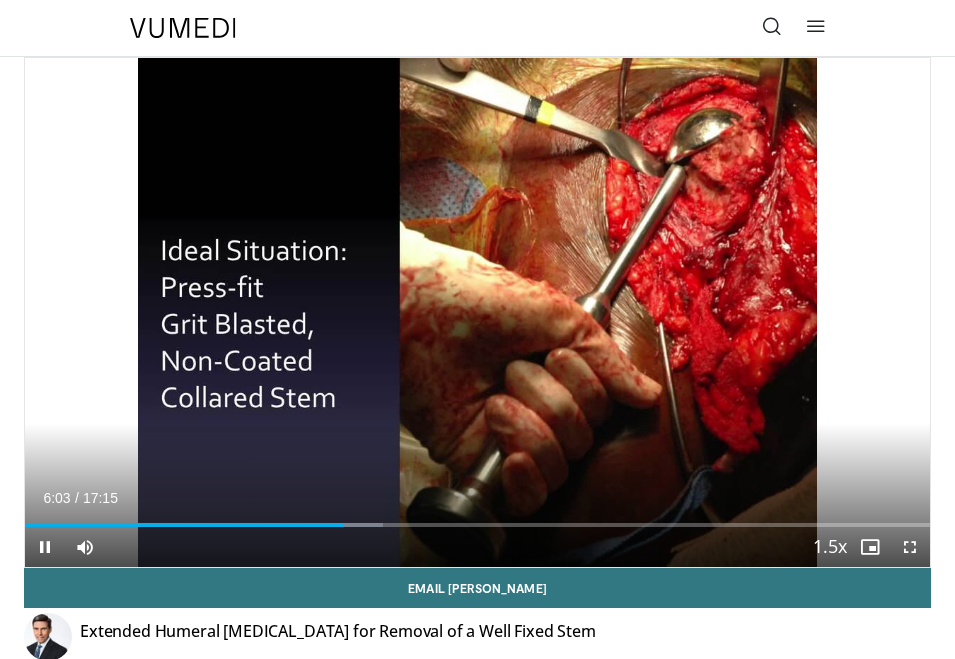 click on "Current Time  6:03 / Duration  17:15 Pause Skip Backward Skip Forward Mute Loaded :  39.60% 06:03 06:17 Stream Type  LIVE Seek to live, currently behind live LIVE   1.5x Playback Rate 0.5x 0.75x 1x 1.25x 1.5x , selected 1.75x 2x Chapters Chapters Descriptions descriptions off , selected Captions captions settings , opens captions settings dialog captions off , selected Audio Track en (Main) , selected Fullscreen Enable picture-in-picture mode" at bounding box center (477, 547) 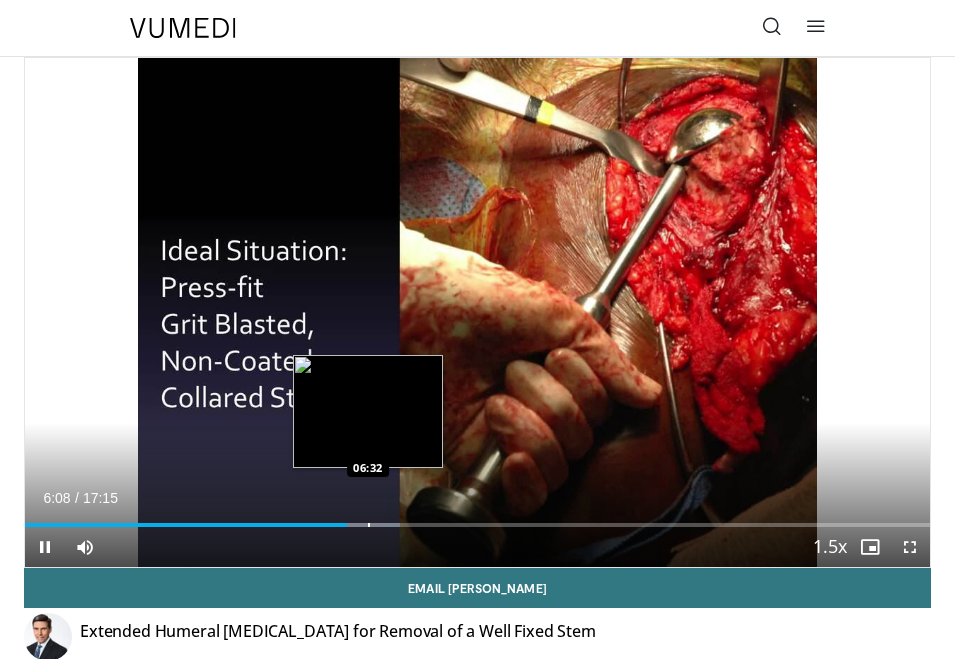 click at bounding box center [369, 525] 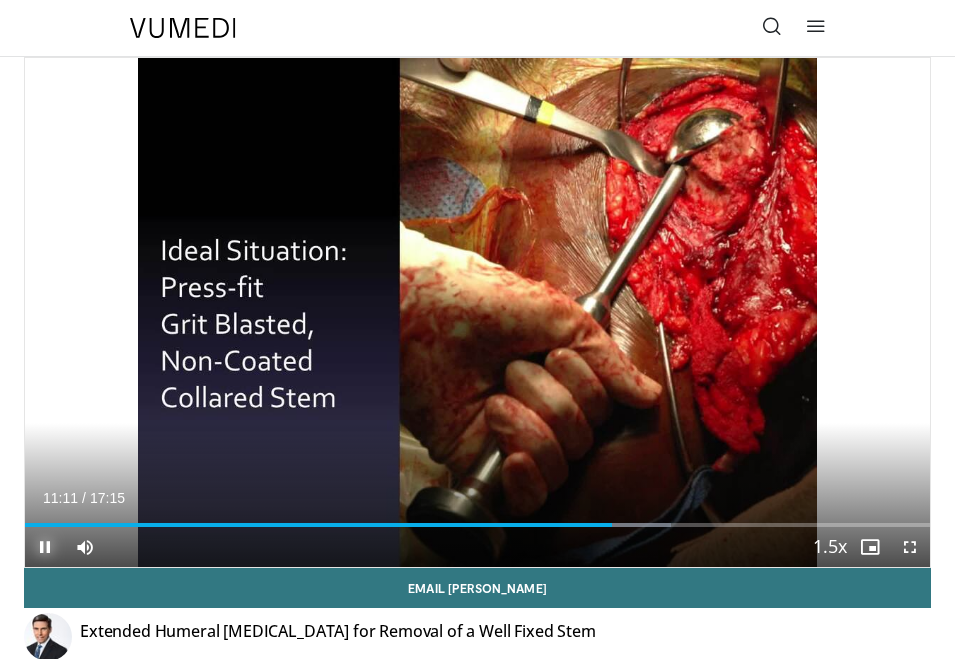click at bounding box center (45, 547) 